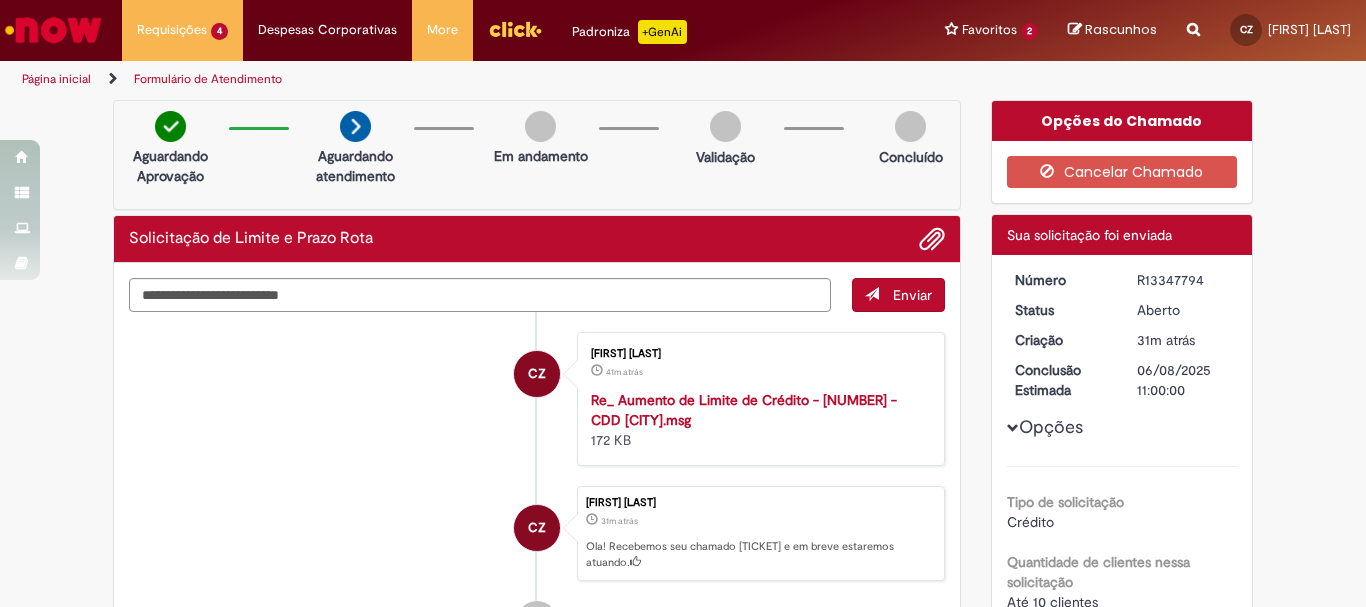 scroll, scrollTop: 0, scrollLeft: 0, axis: both 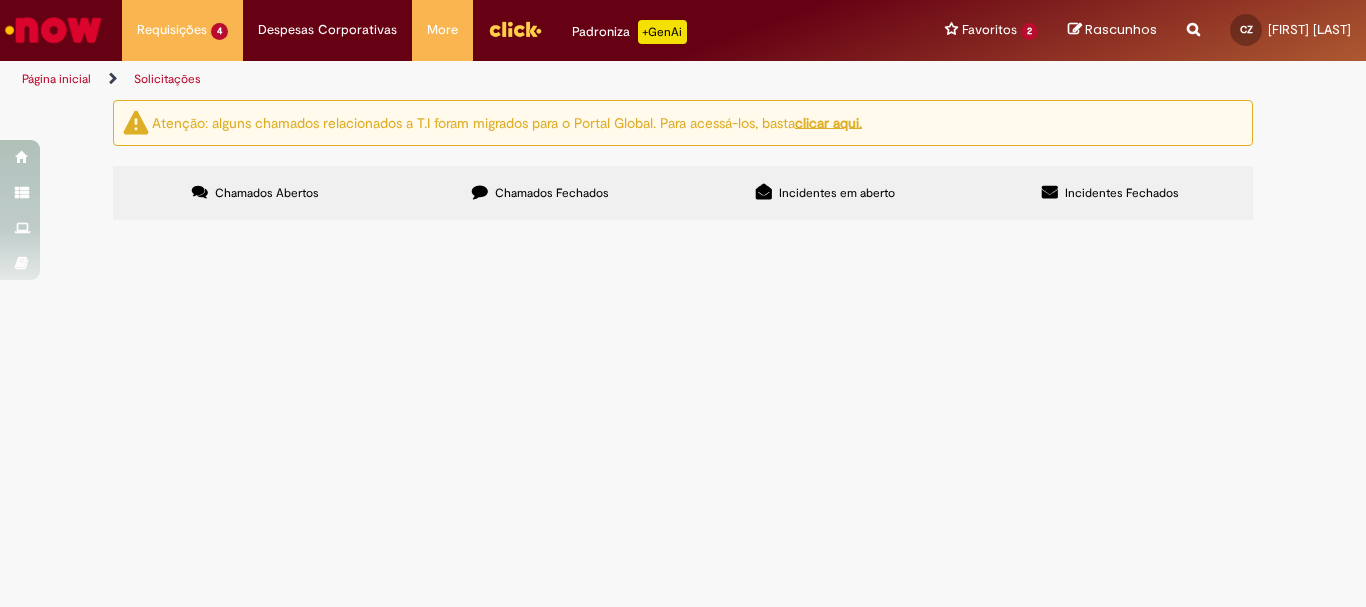 click on "Cliente 14882 ajuste de dados financeiros" at bounding box center [0, 0] 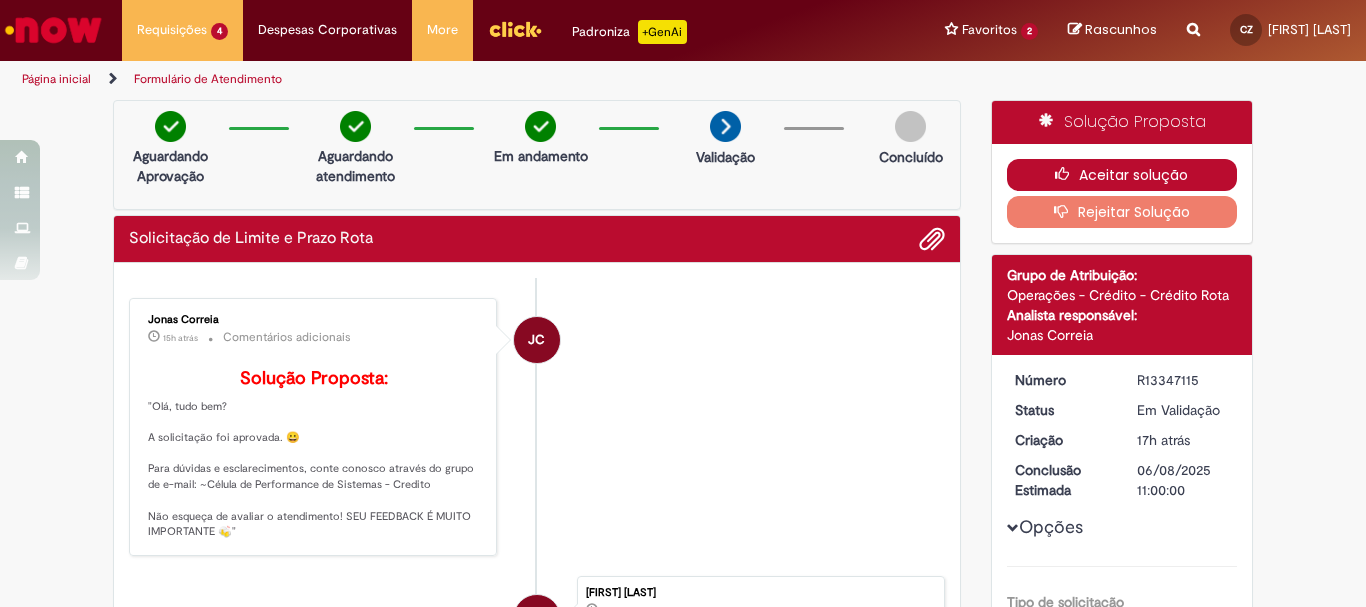 click on "Aceitar solução" at bounding box center [1122, 175] 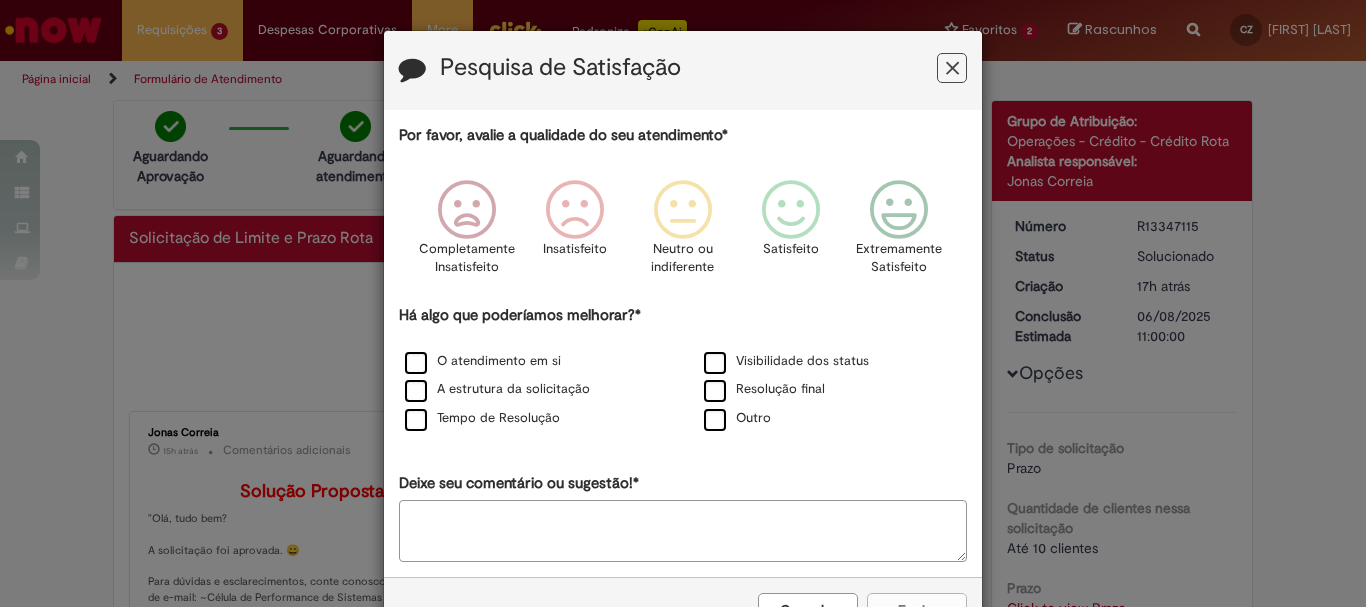 click at bounding box center (952, 68) 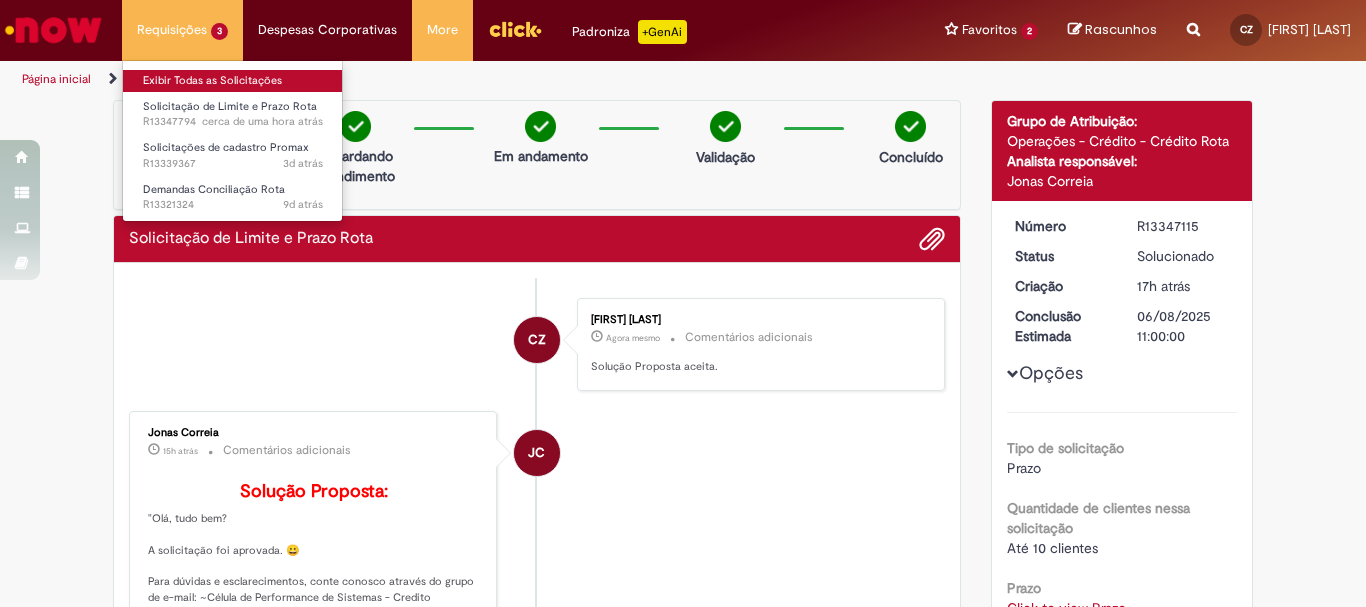 click on "Exibir Todas as Solicitações" at bounding box center (233, 81) 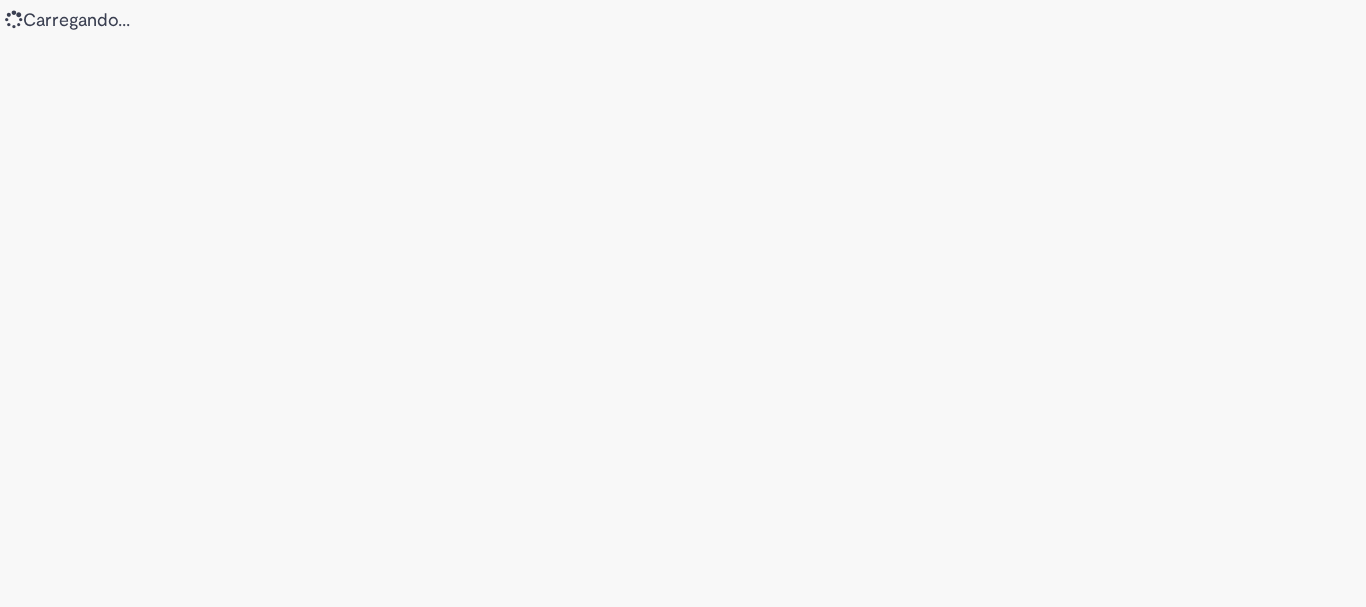 scroll, scrollTop: 0, scrollLeft: 0, axis: both 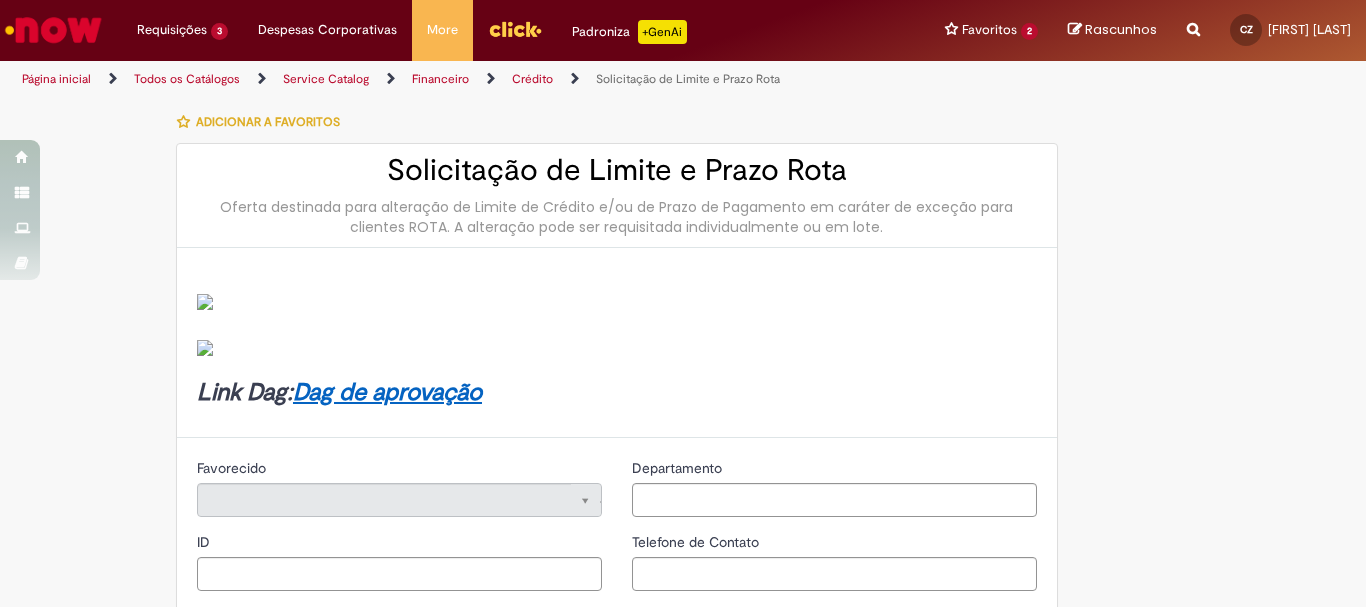 type on "********" 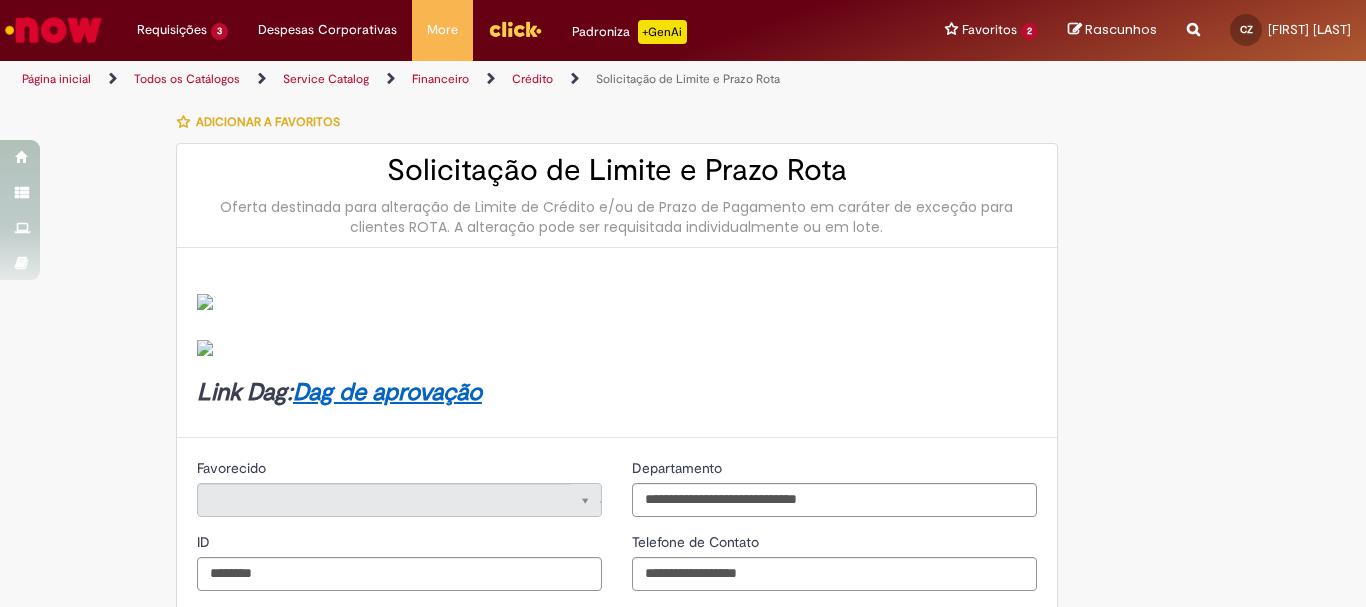 type on "**********" 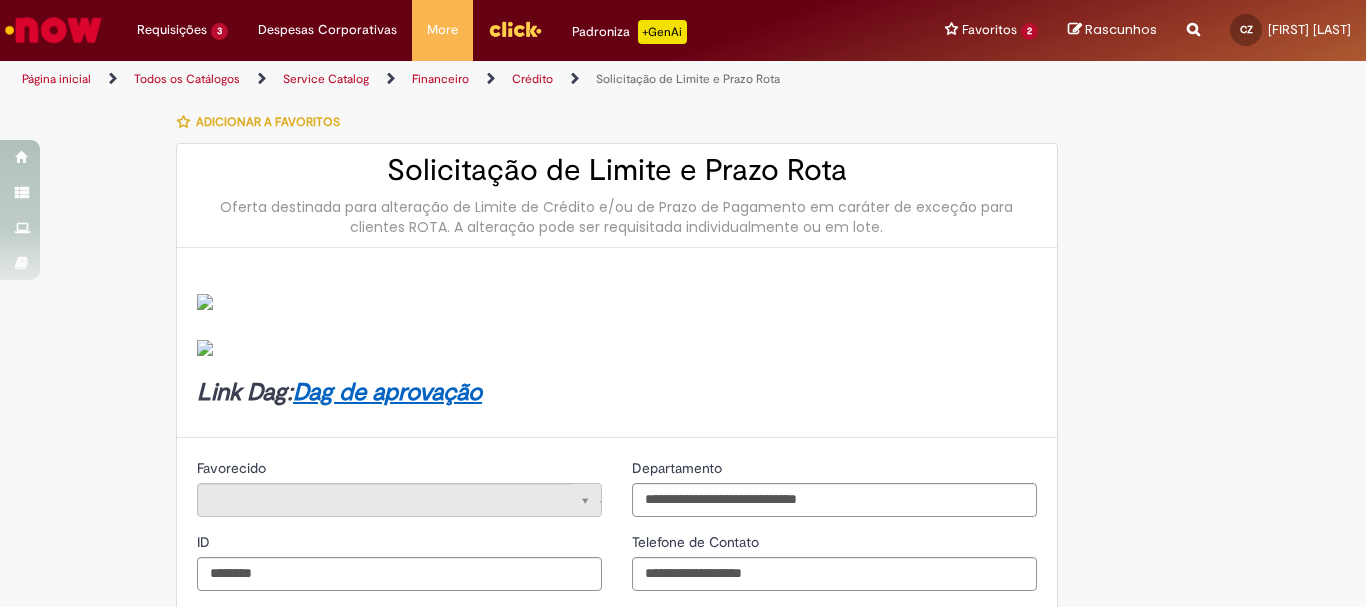 type on "**********" 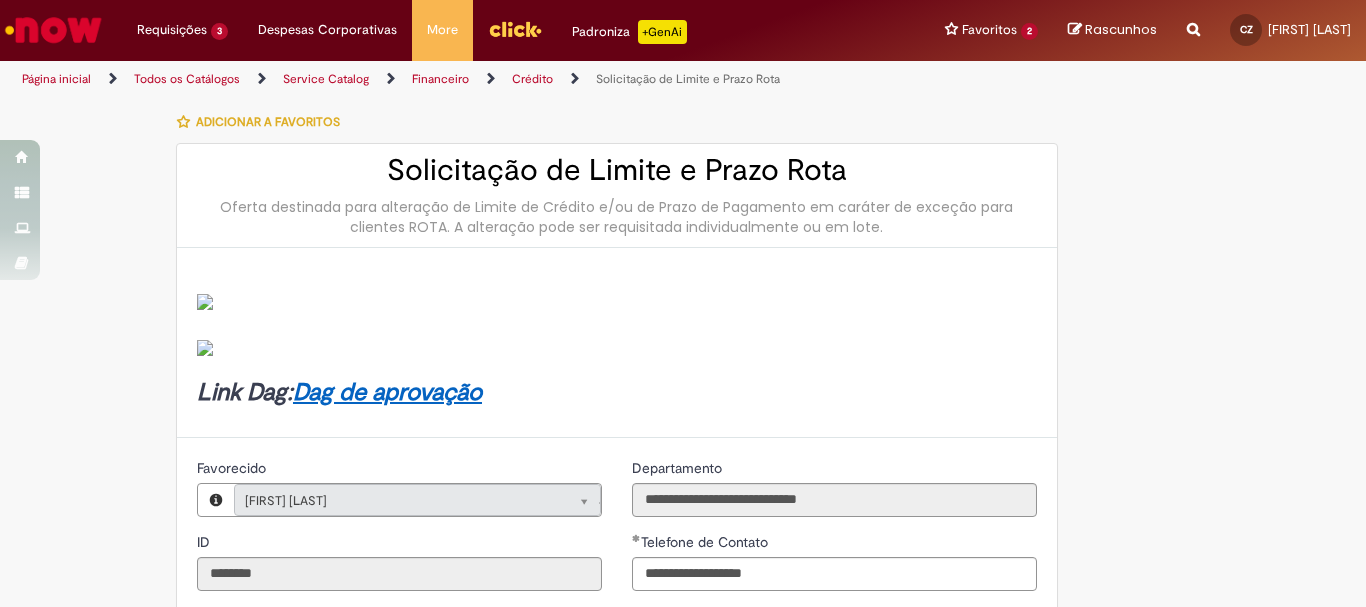 click on "**********" at bounding box center [683, 808] 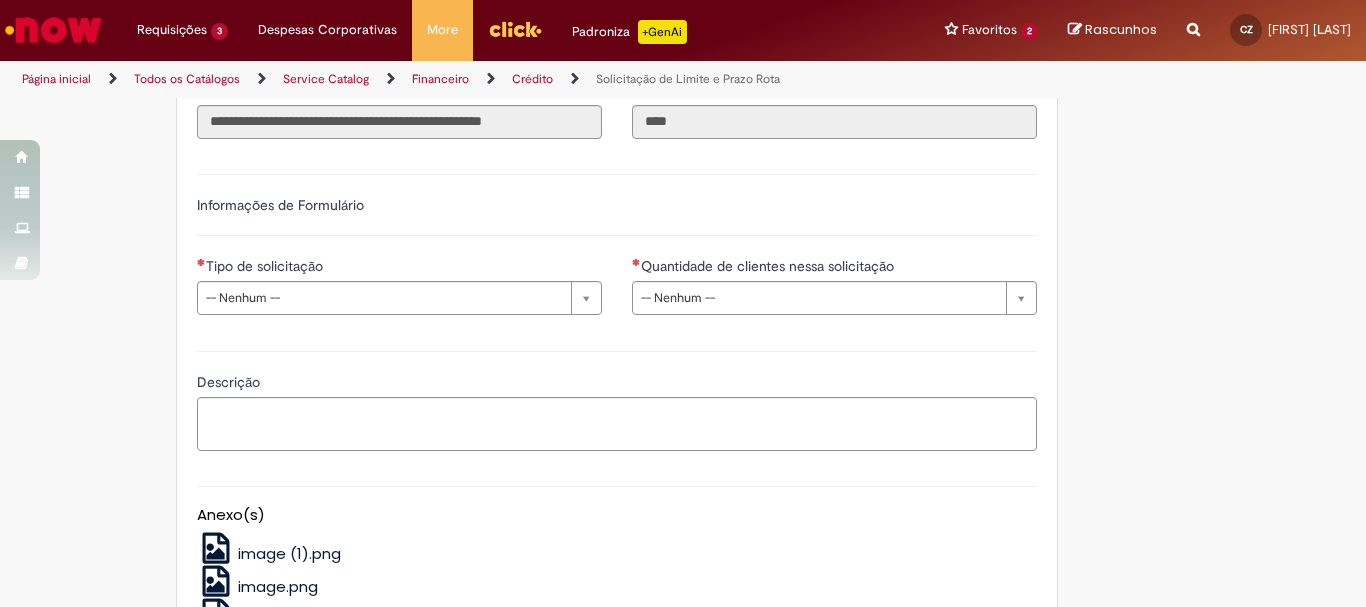 scroll, scrollTop: 640, scrollLeft: 0, axis: vertical 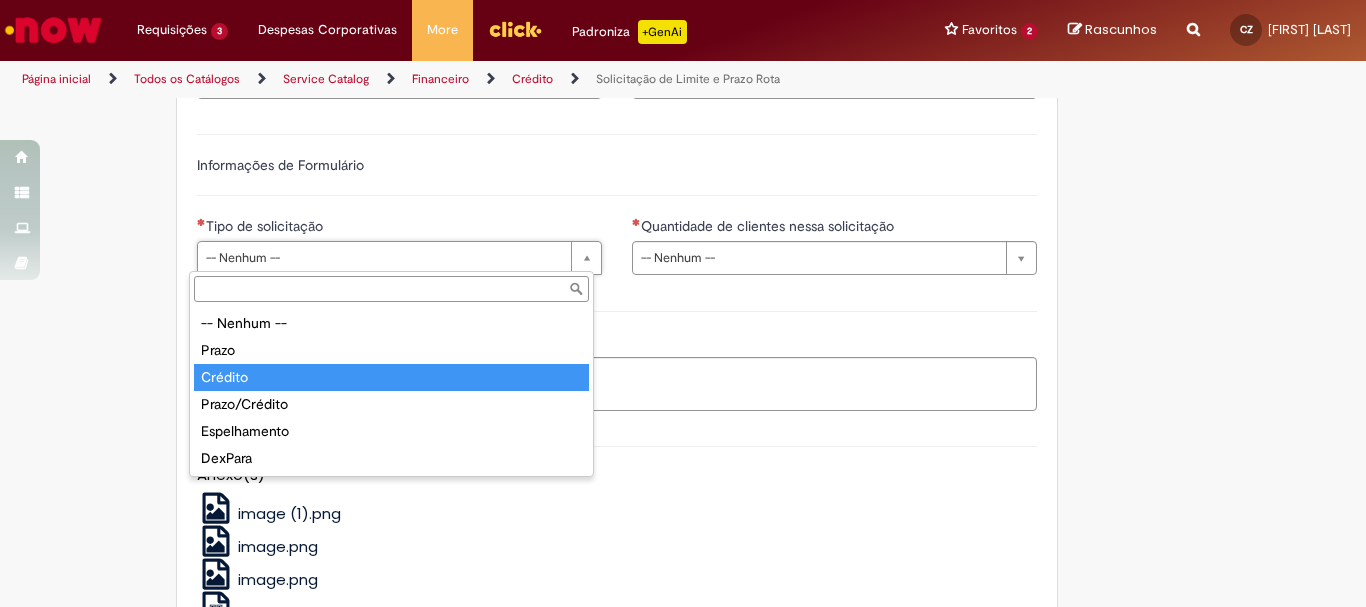 type on "*******" 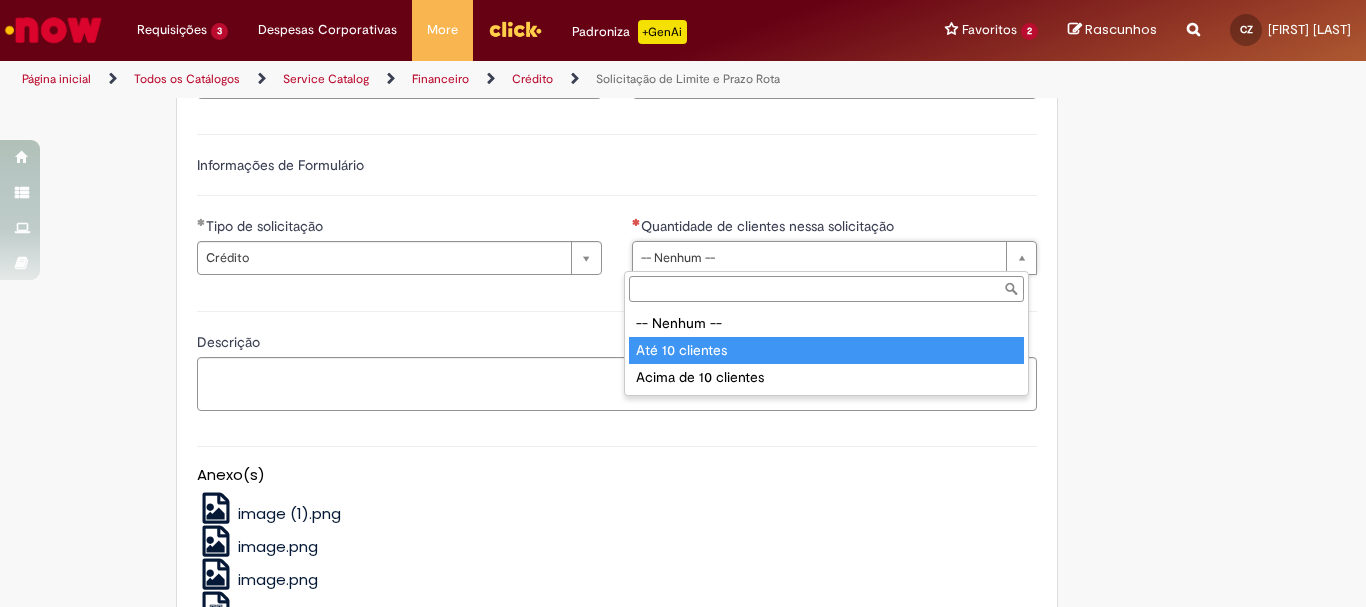 type on "**********" 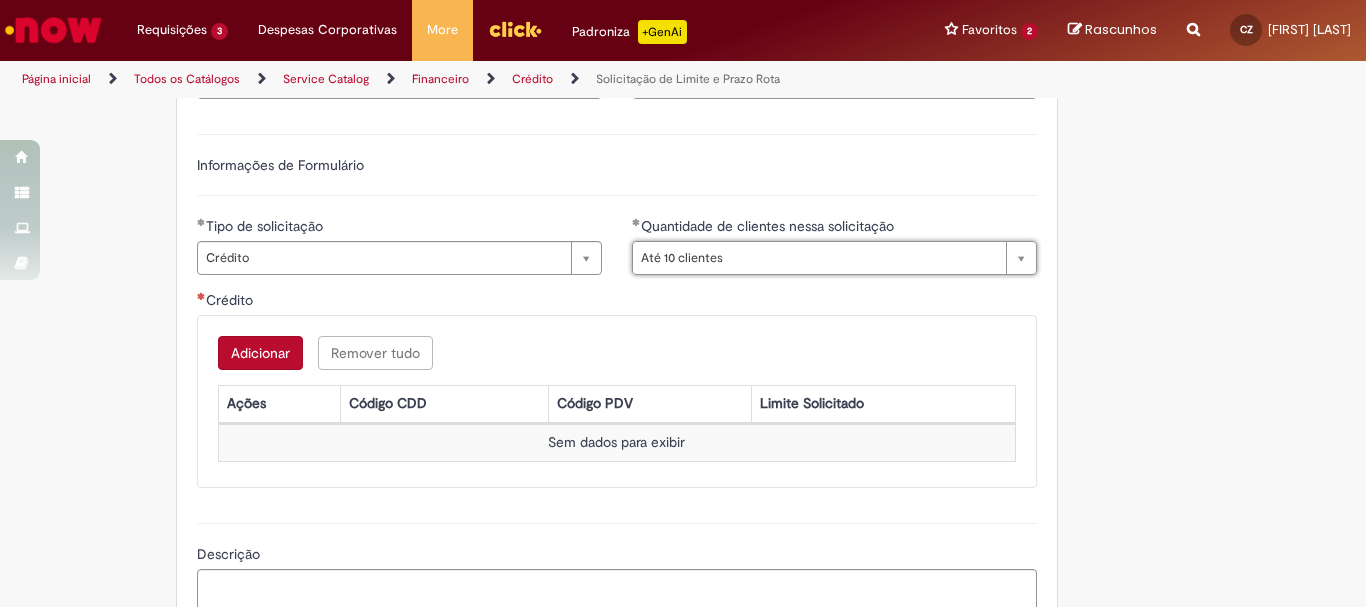 click on "Adicionar" at bounding box center [260, 353] 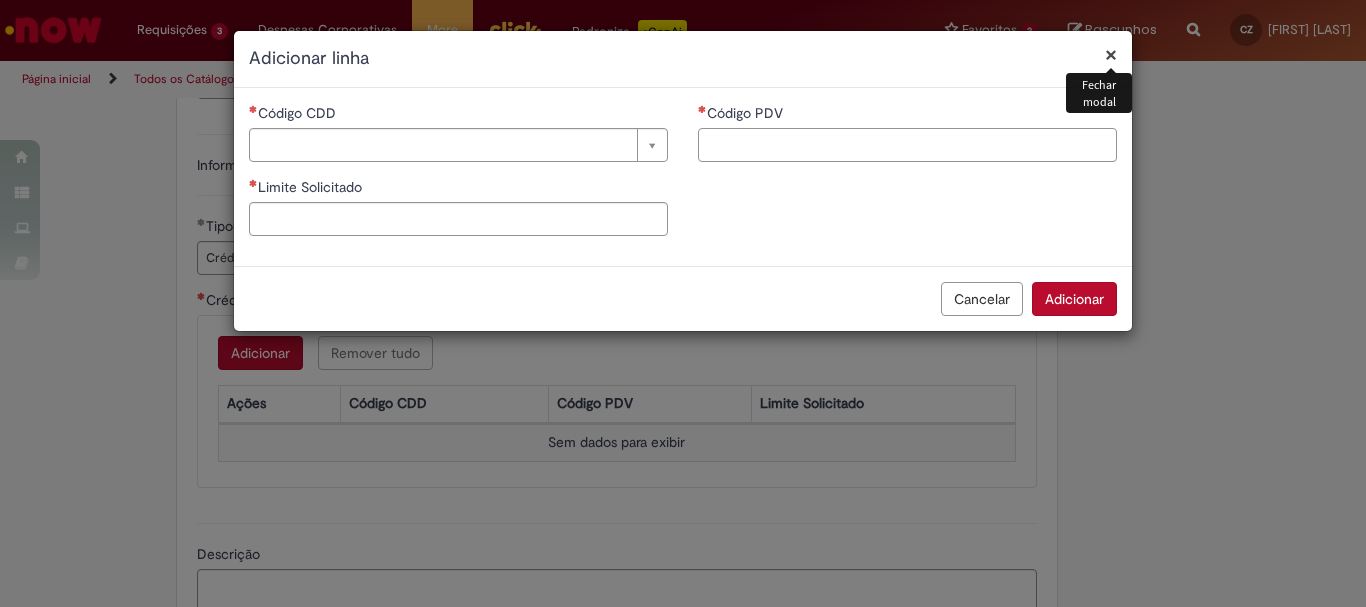 click on "Código PDV" at bounding box center (907, 145) 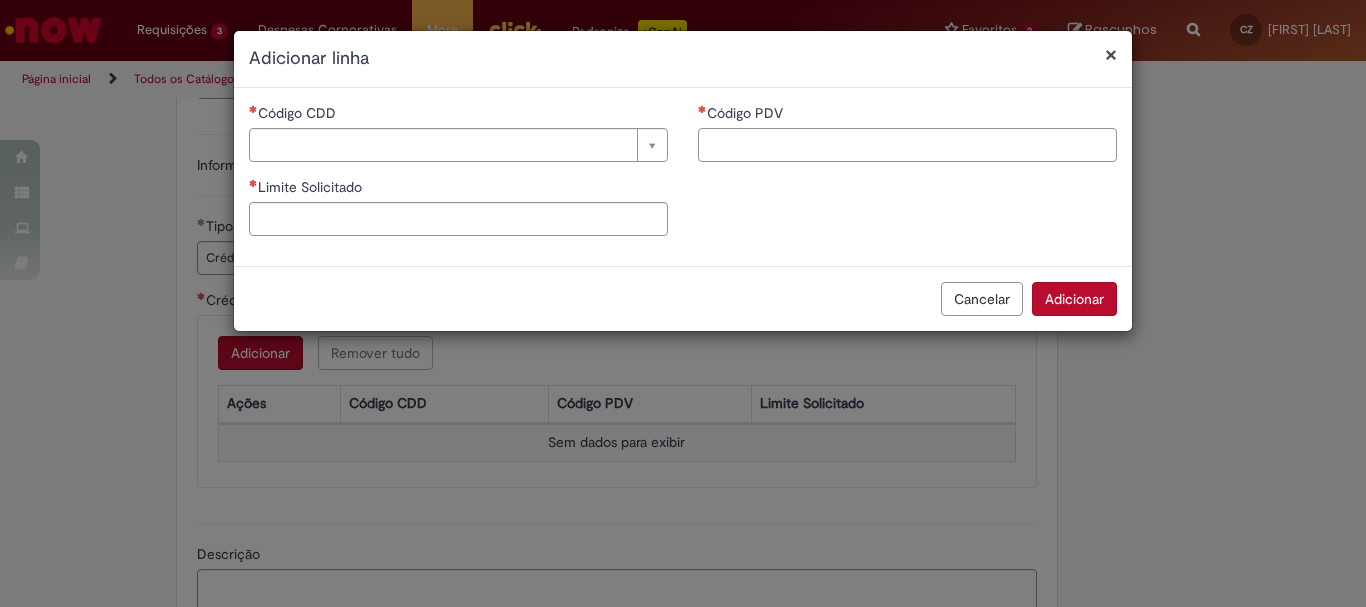 paste on "*****" 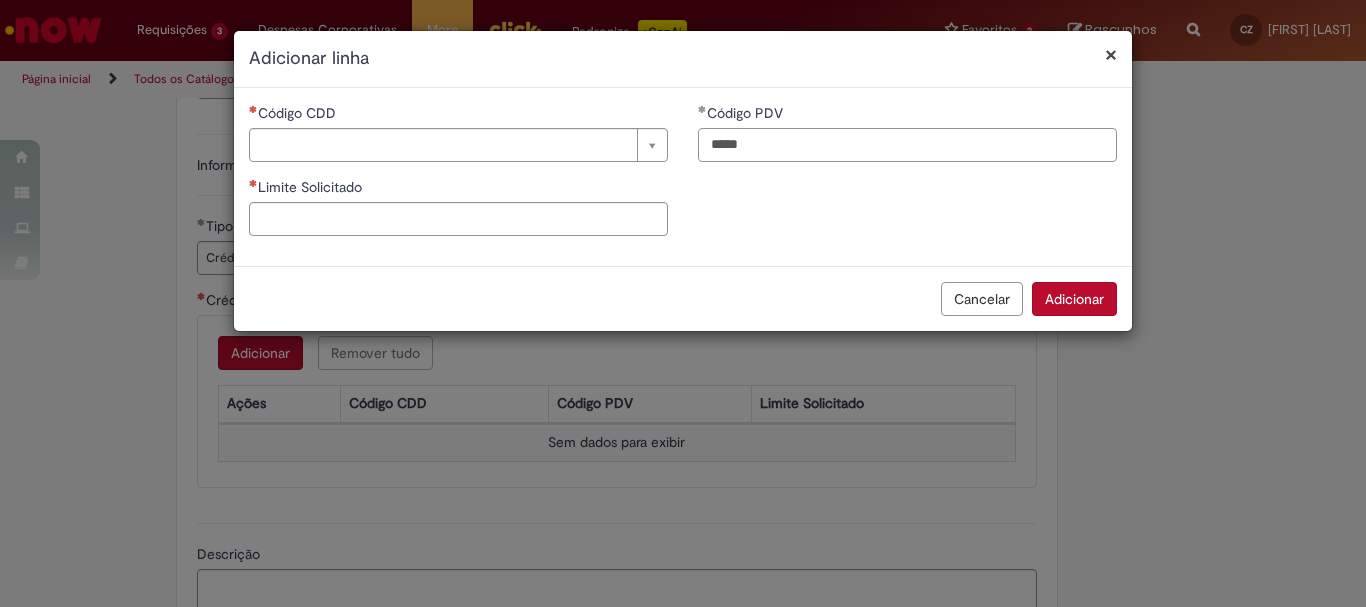type on "*****" 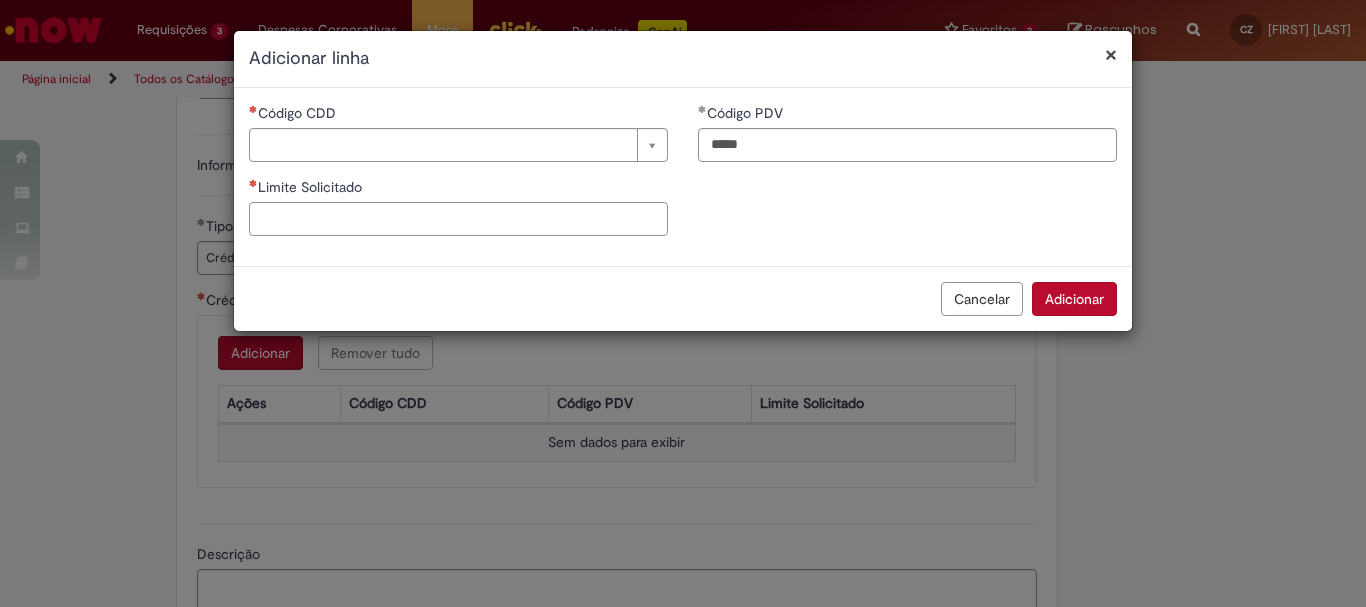 click on "Limite Solicitado" at bounding box center (458, 219) 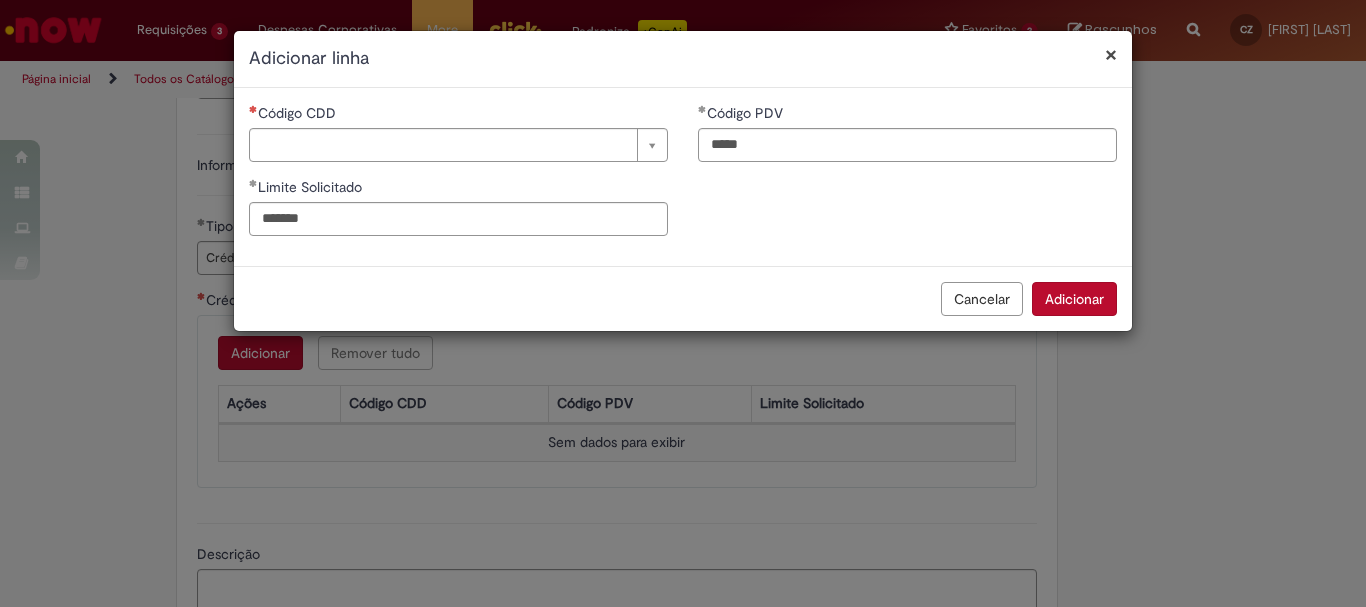 type on "********" 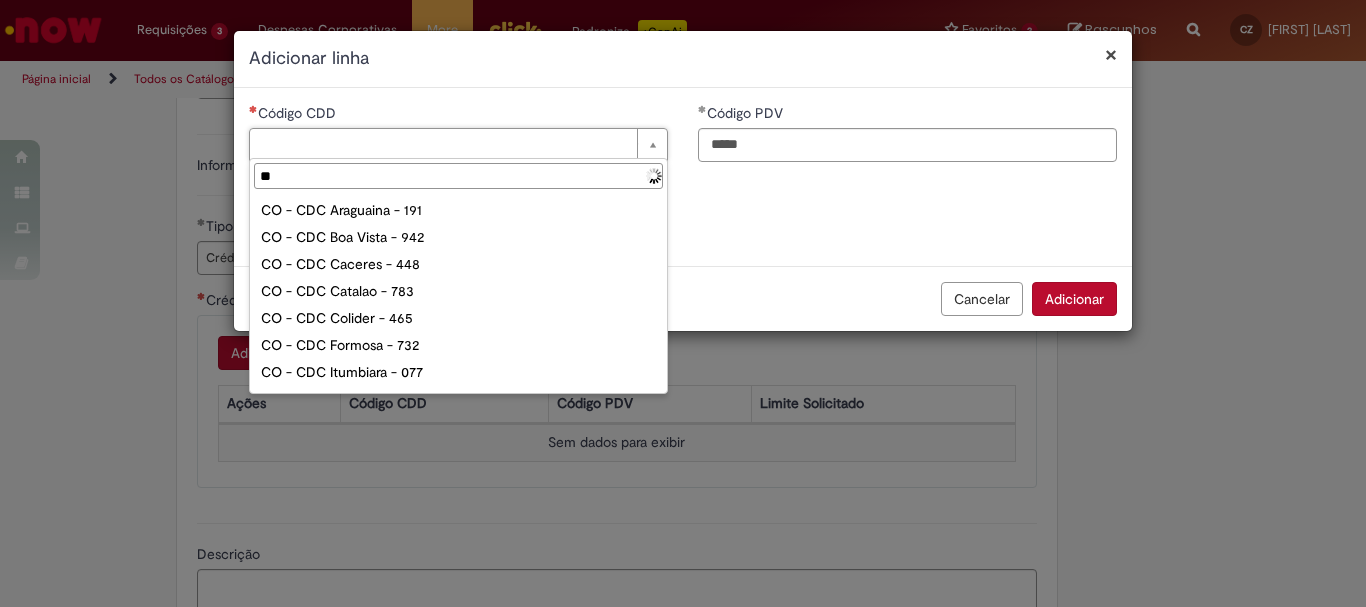 type on "***" 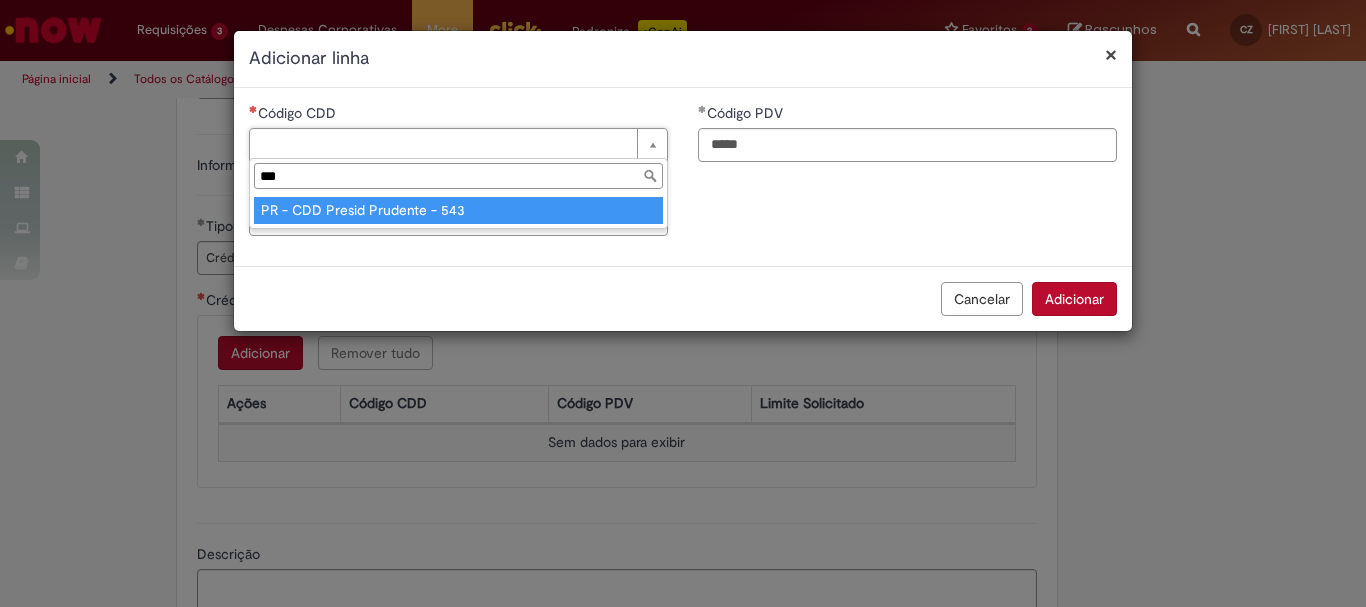 type on "**********" 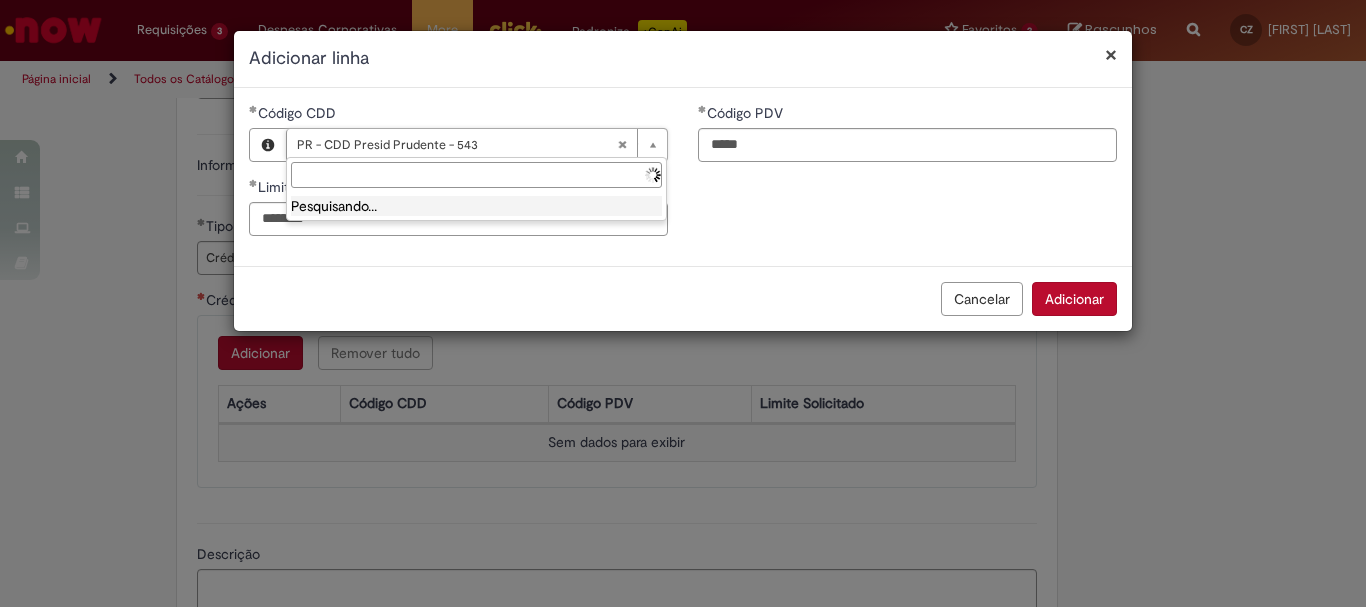 type 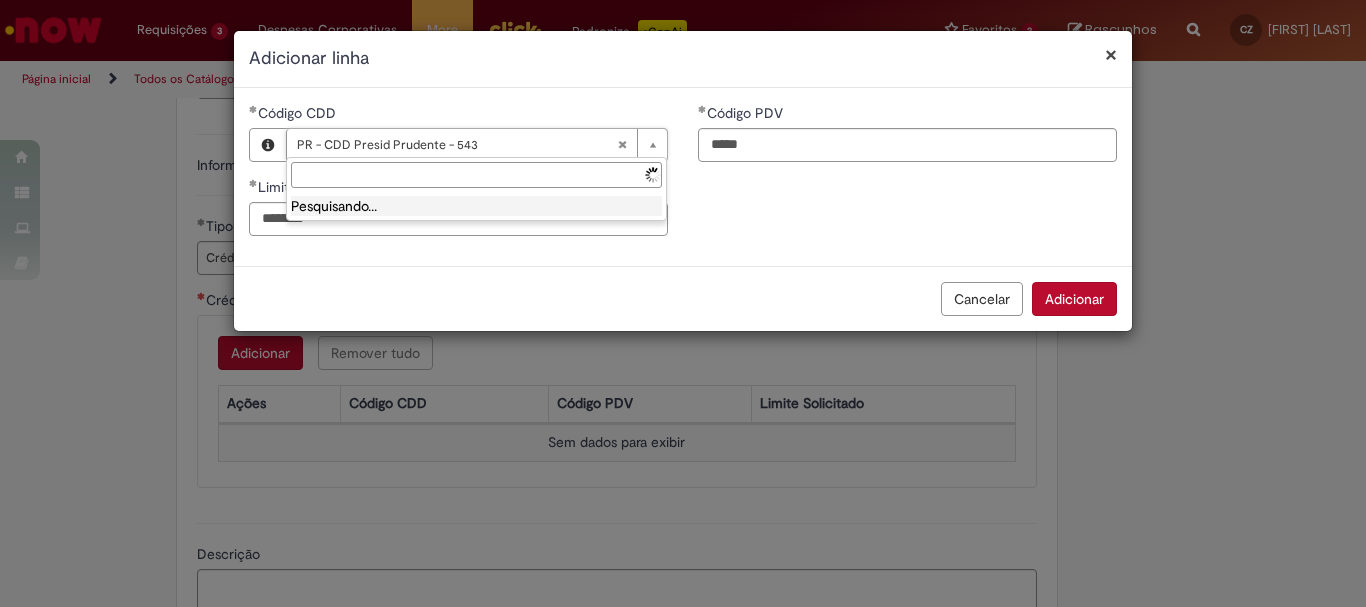 type 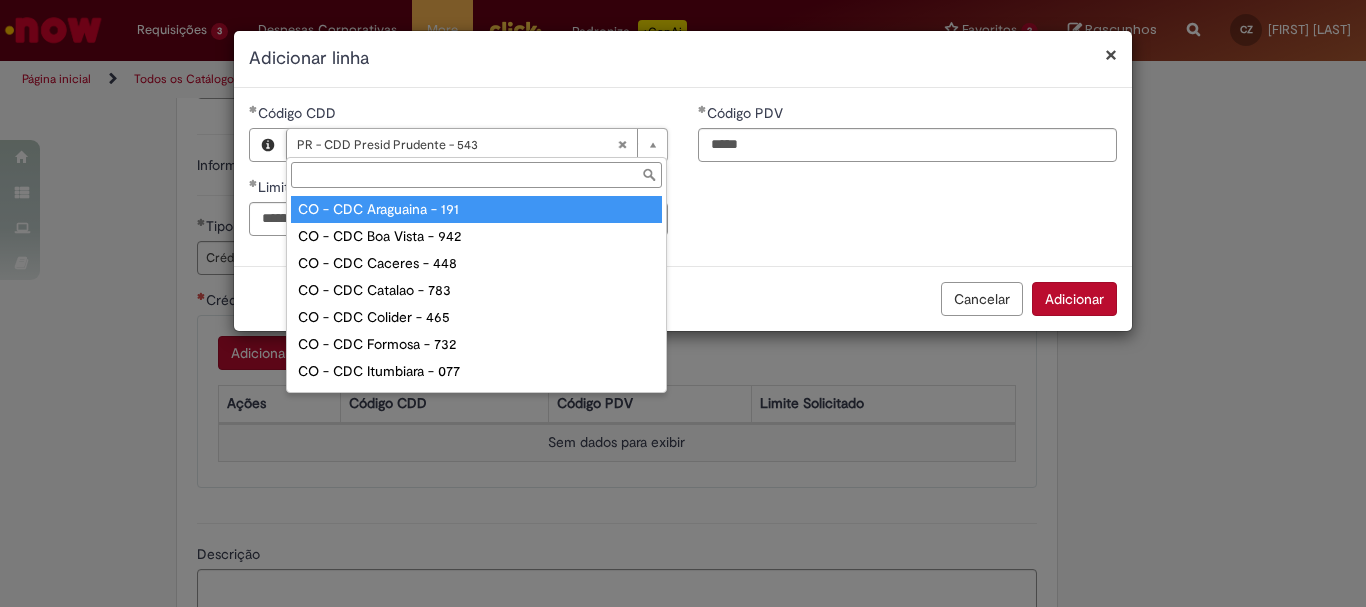 type on "**********" 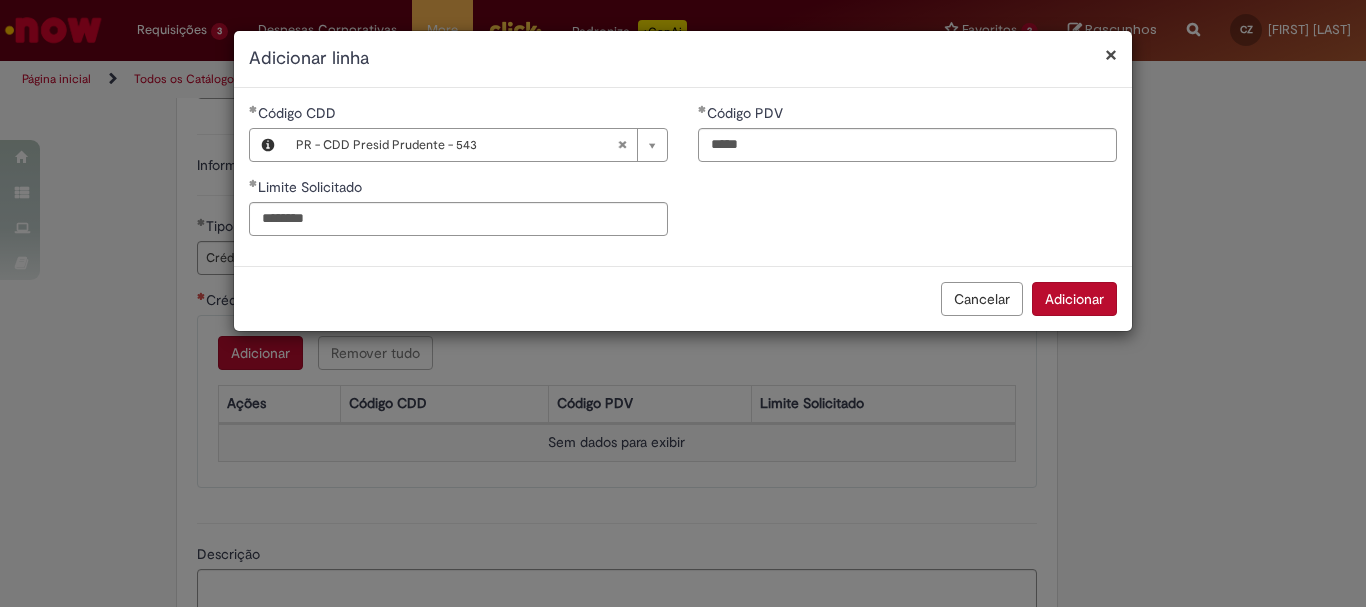 scroll, scrollTop: 0, scrollLeft: 0, axis: both 